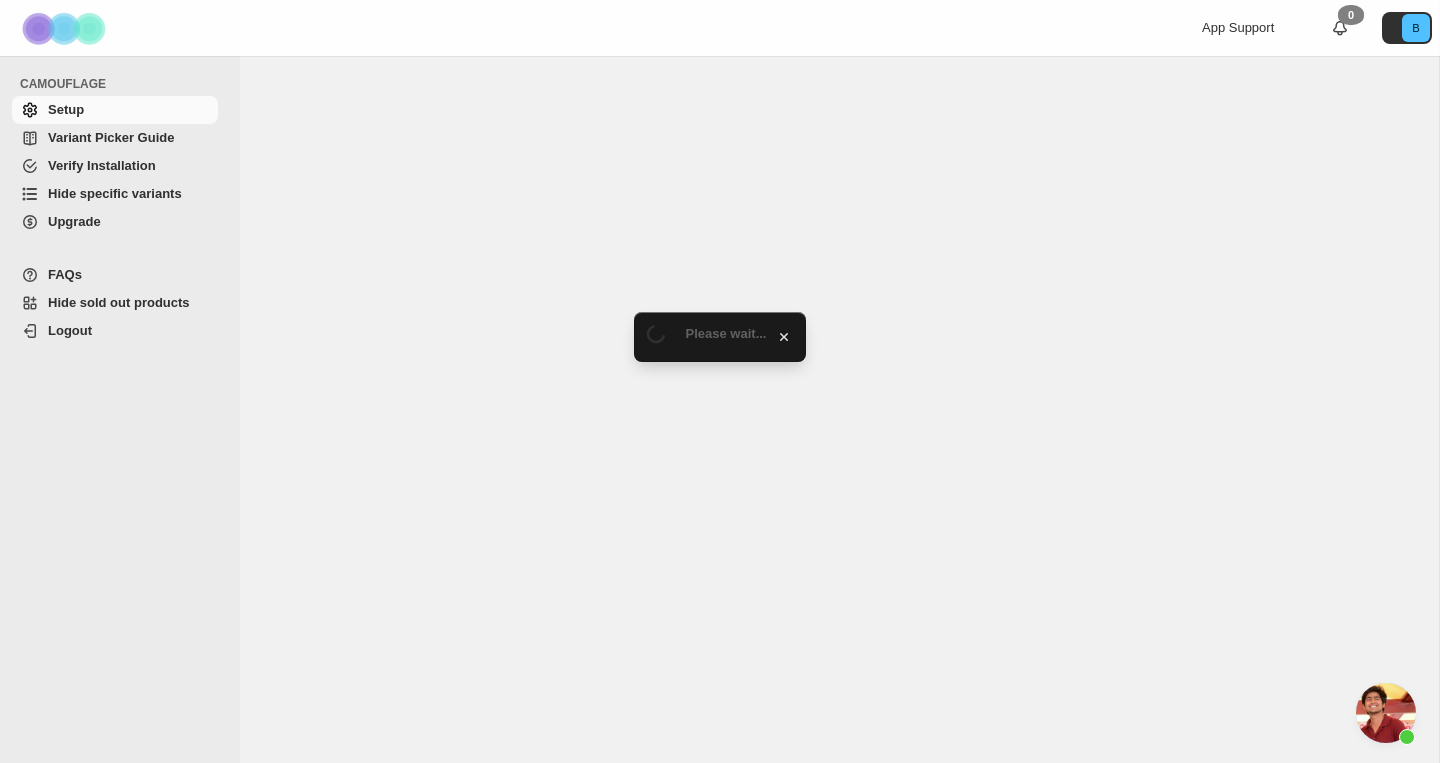 scroll, scrollTop: 0, scrollLeft: 0, axis: both 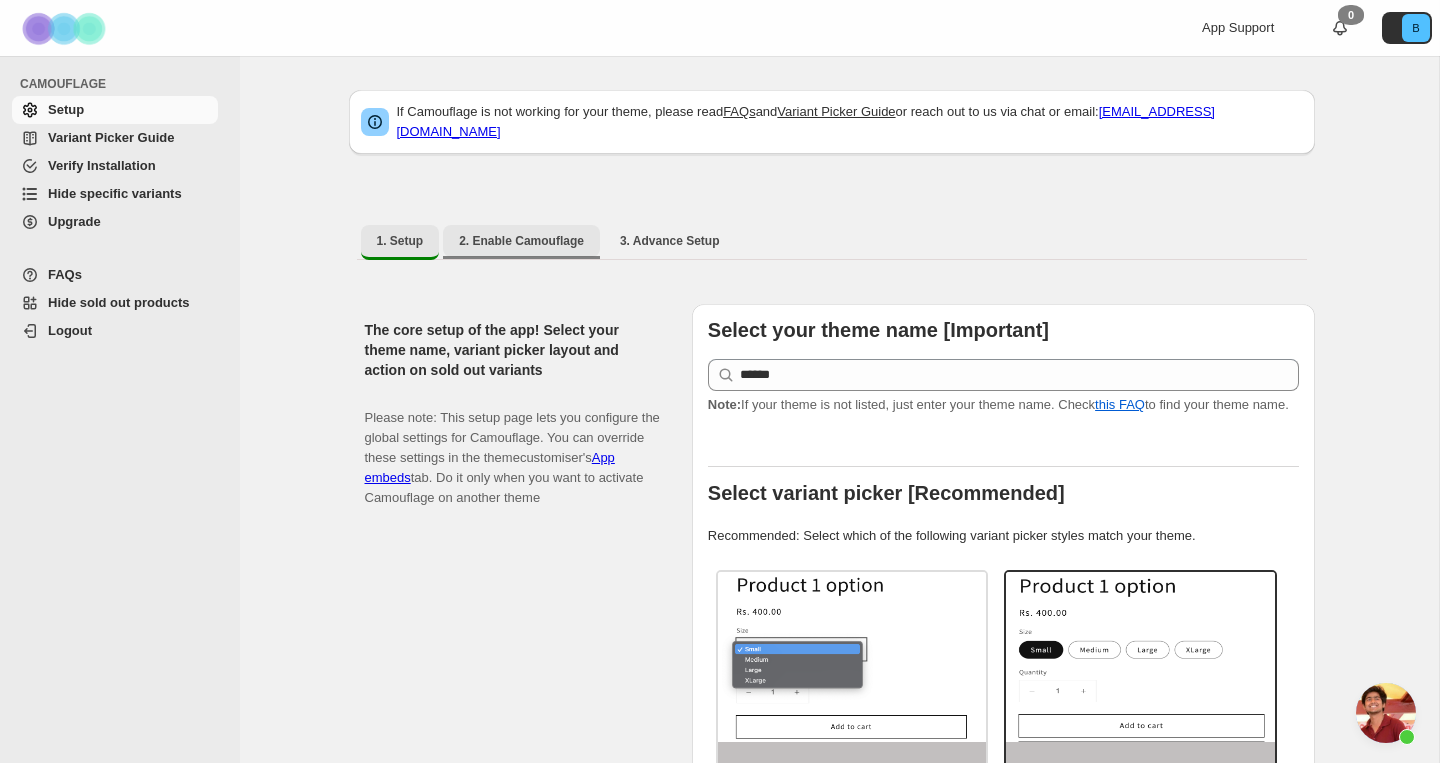 click on "2. Enable Camouflage" at bounding box center (521, 241) 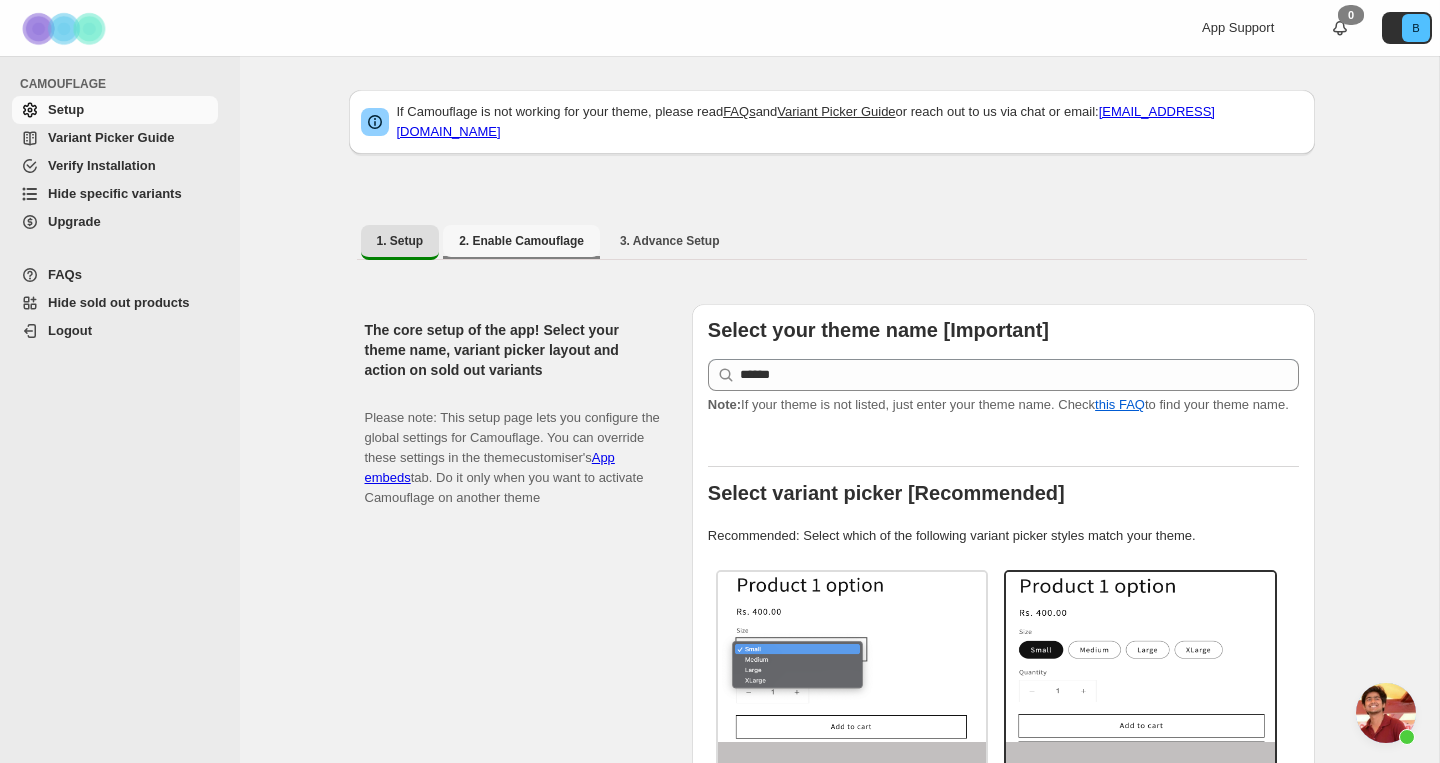 select on "**********" 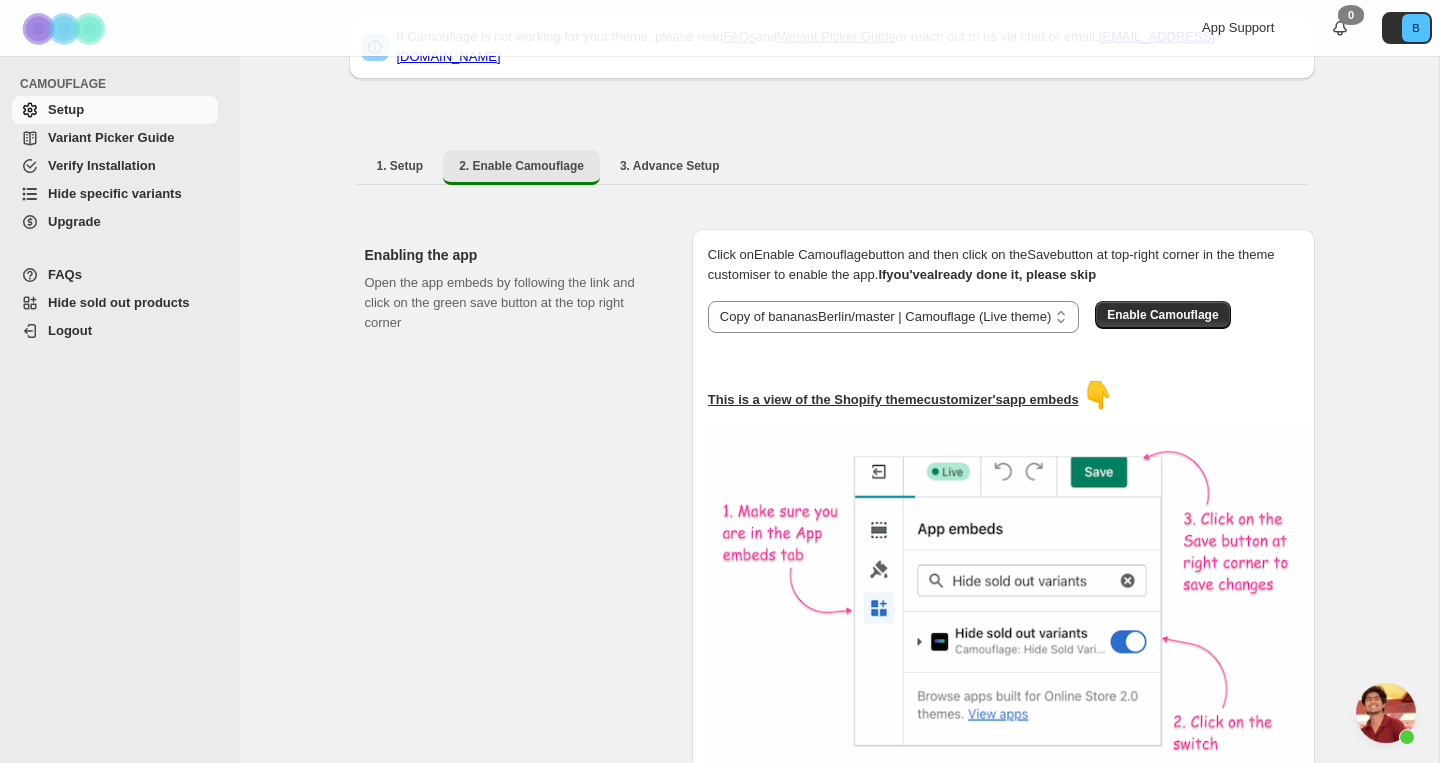 scroll, scrollTop: 0, scrollLeft: 0, axis: both 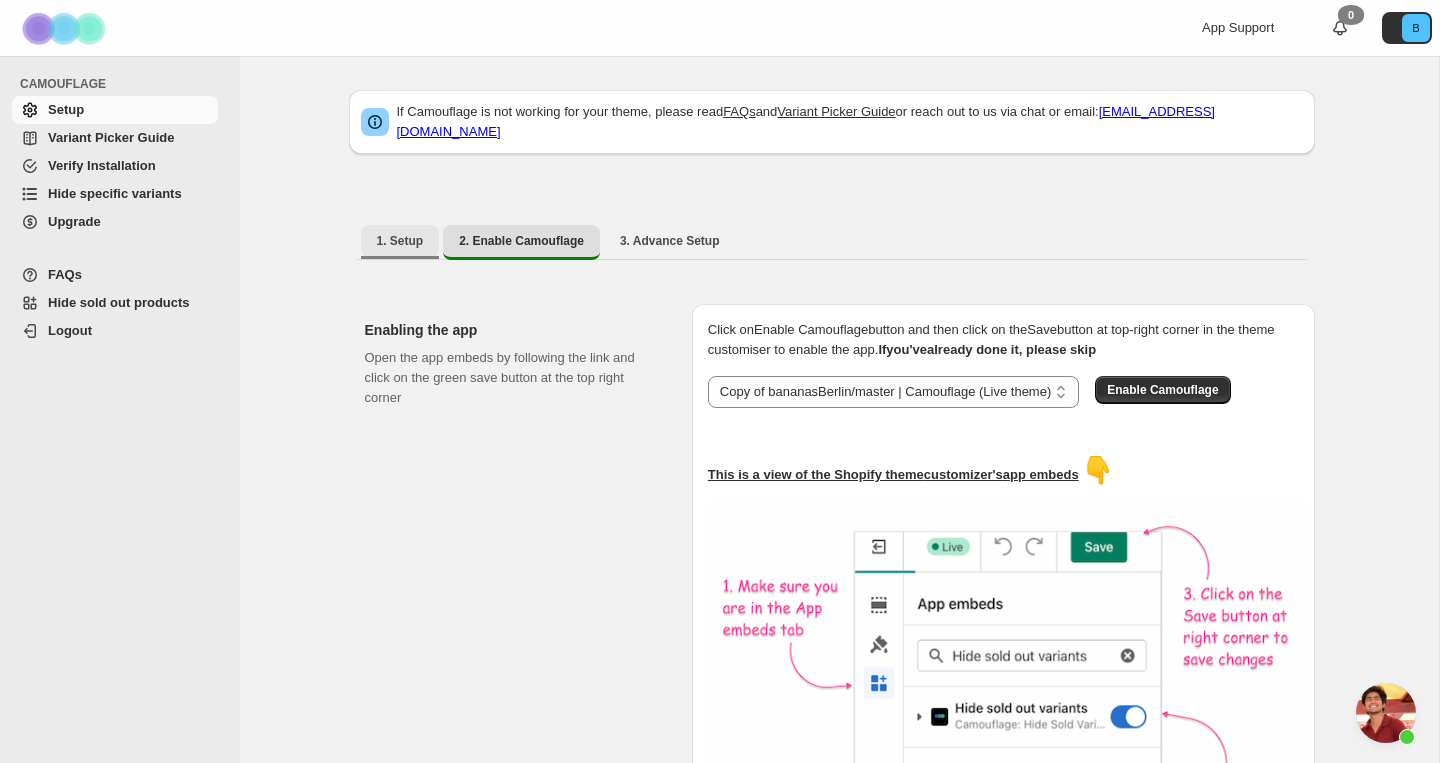 click on "1. Setup" at bounding box center [400, 241] 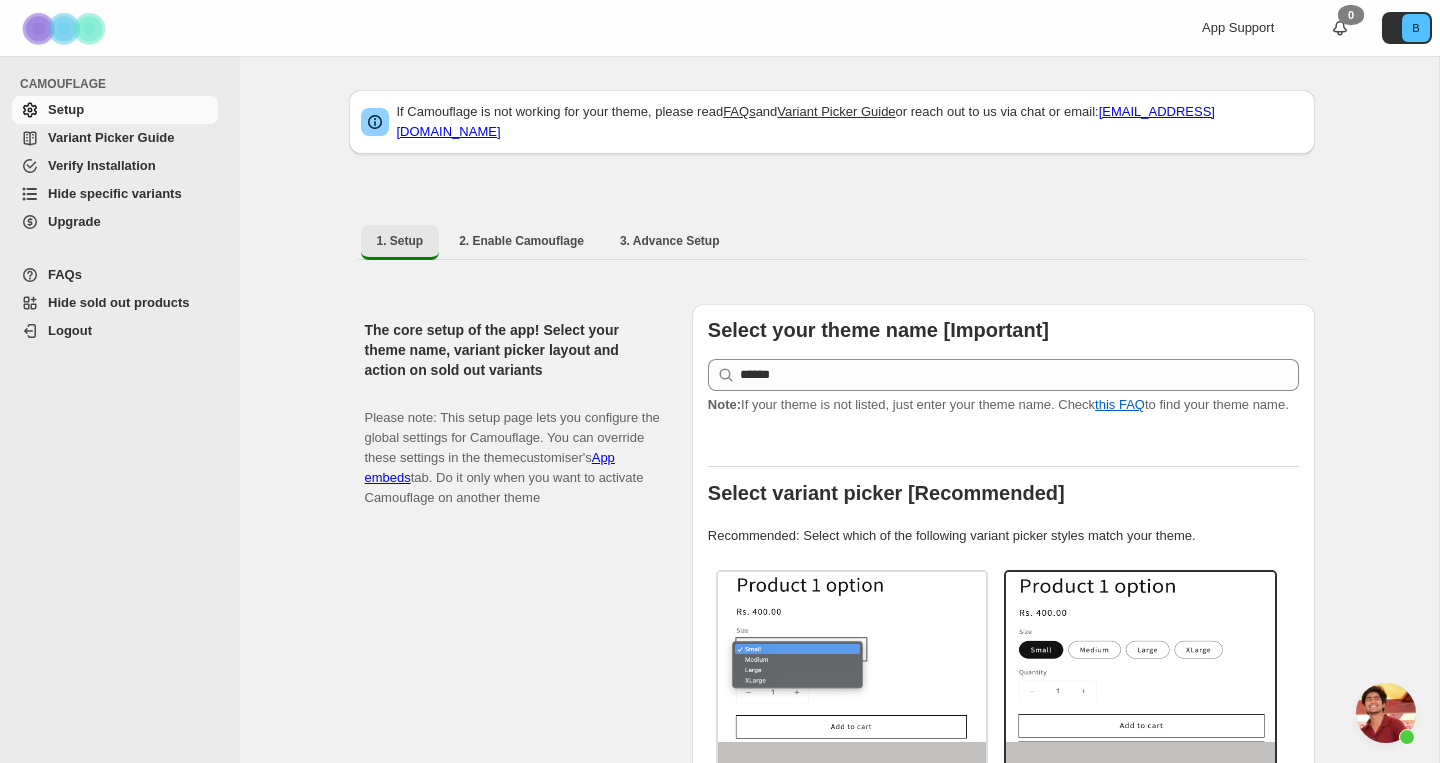 scroll, scrollTop: 1484, scrollLeft: 0, axis: vertical 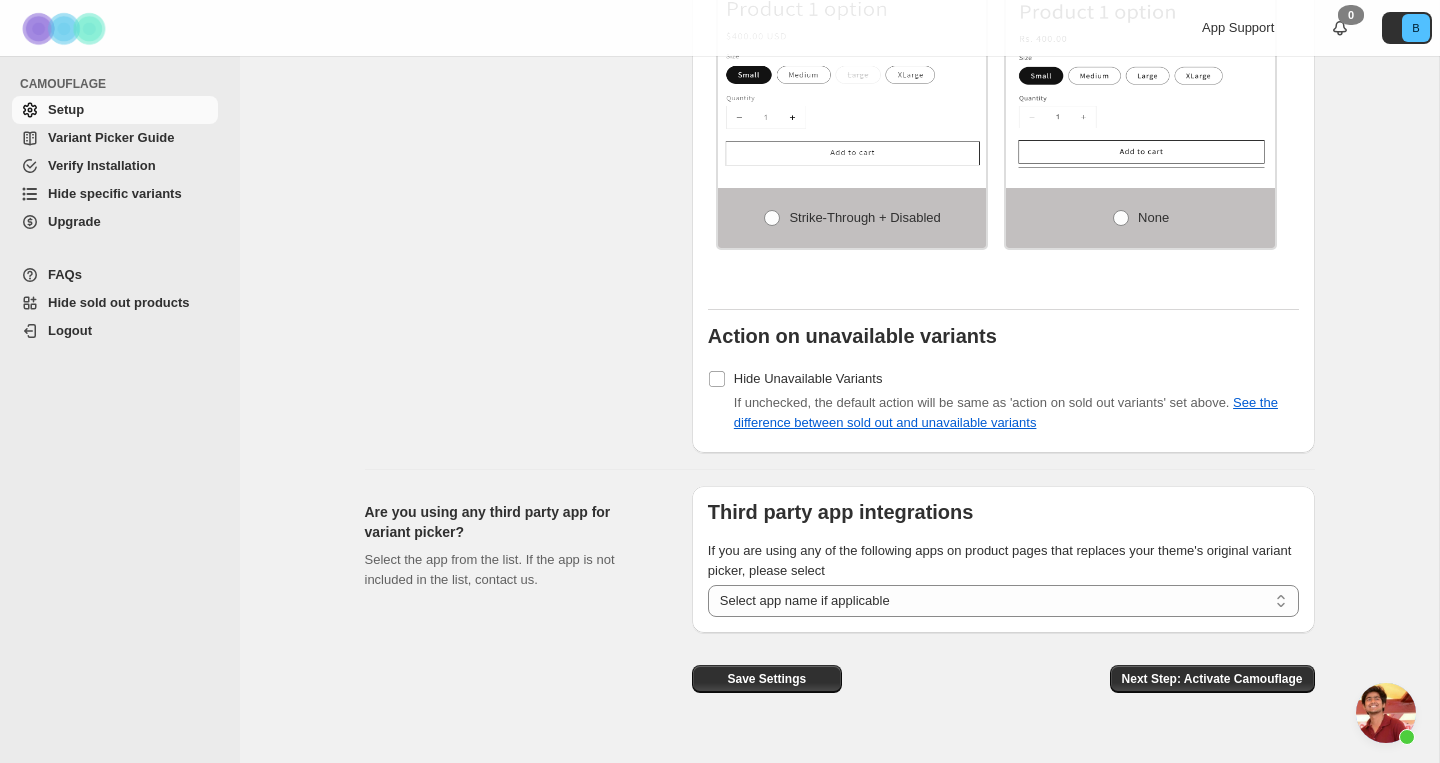 click on "Hide specific variants" at bounding box center [115, 193] 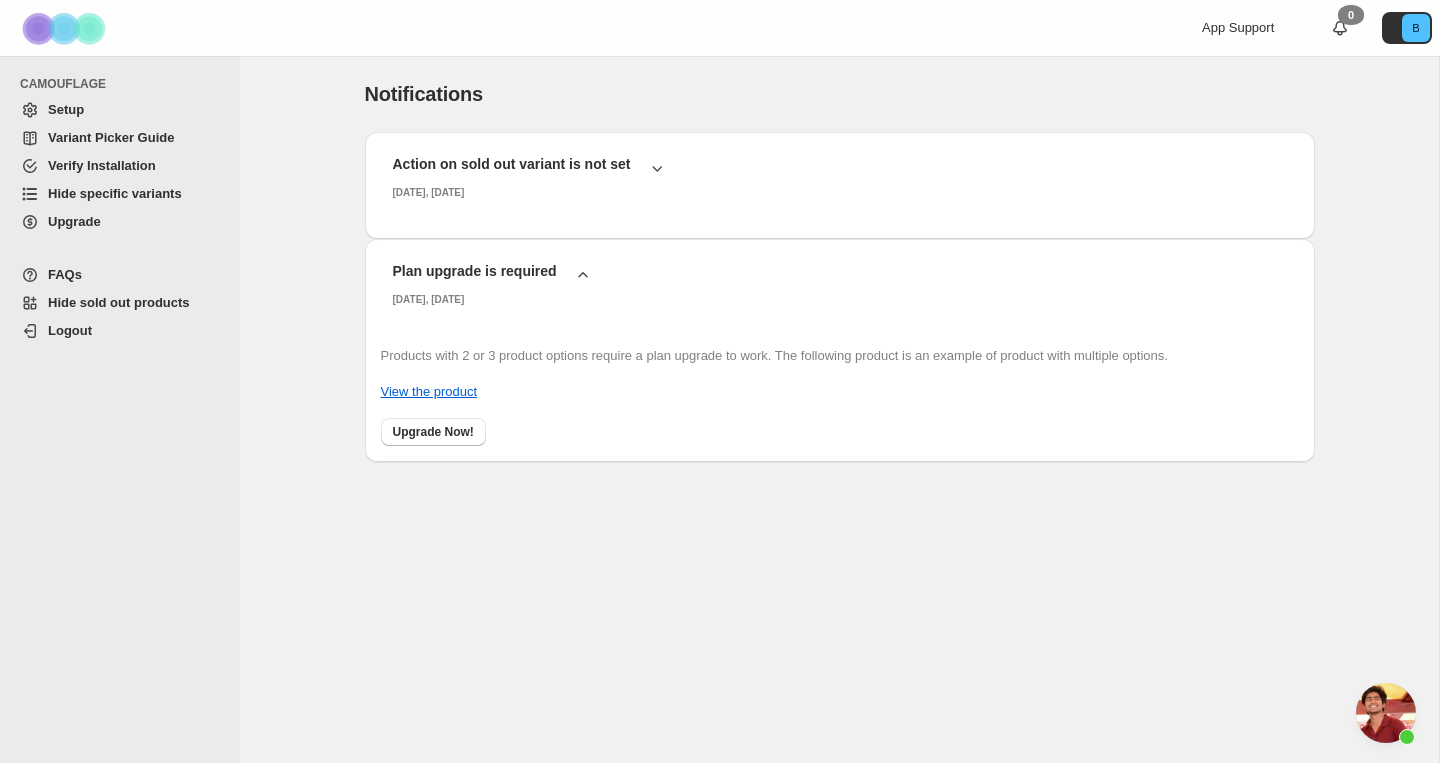 scroll, scrollTop: 0, scrollLeft: 0, axis: both 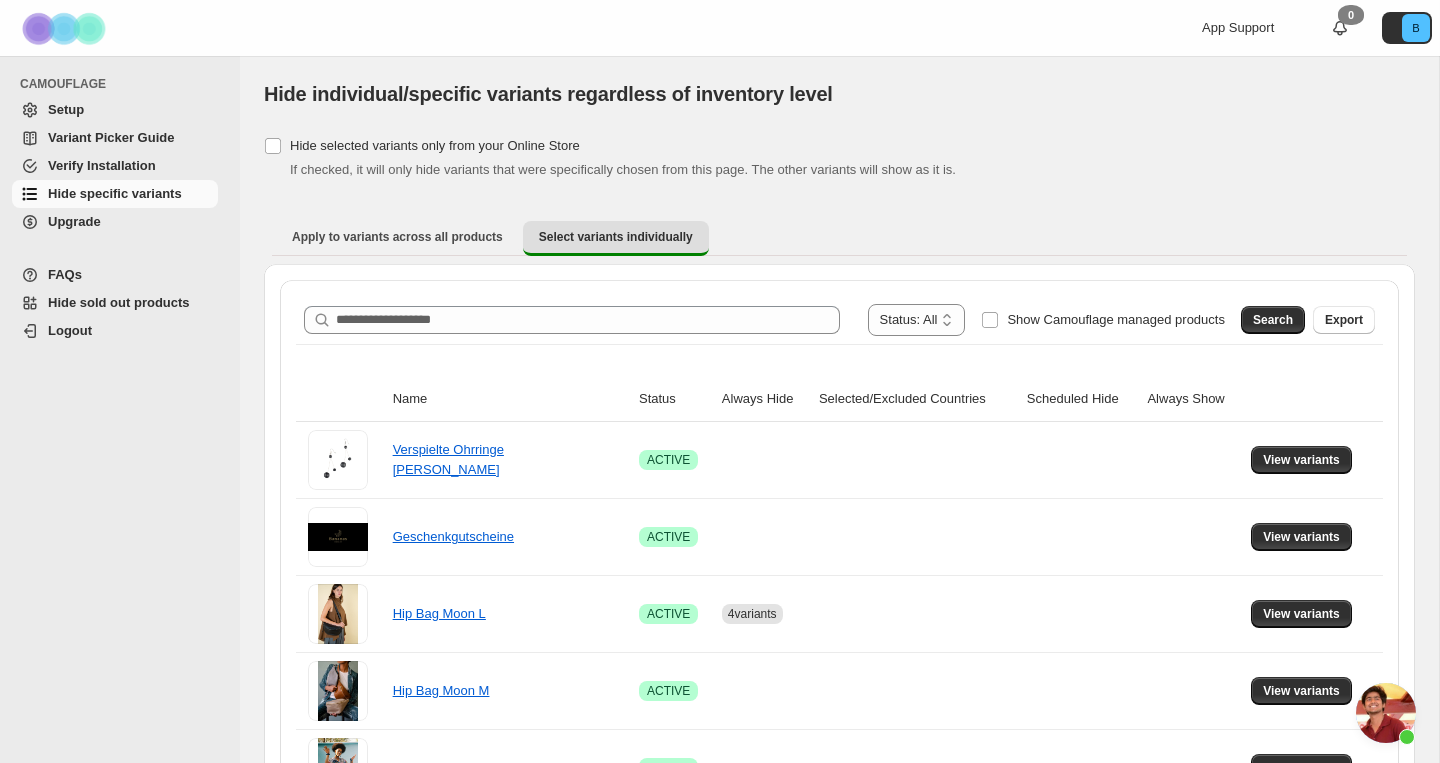 click on "**********" at bounding box center (839, 320) 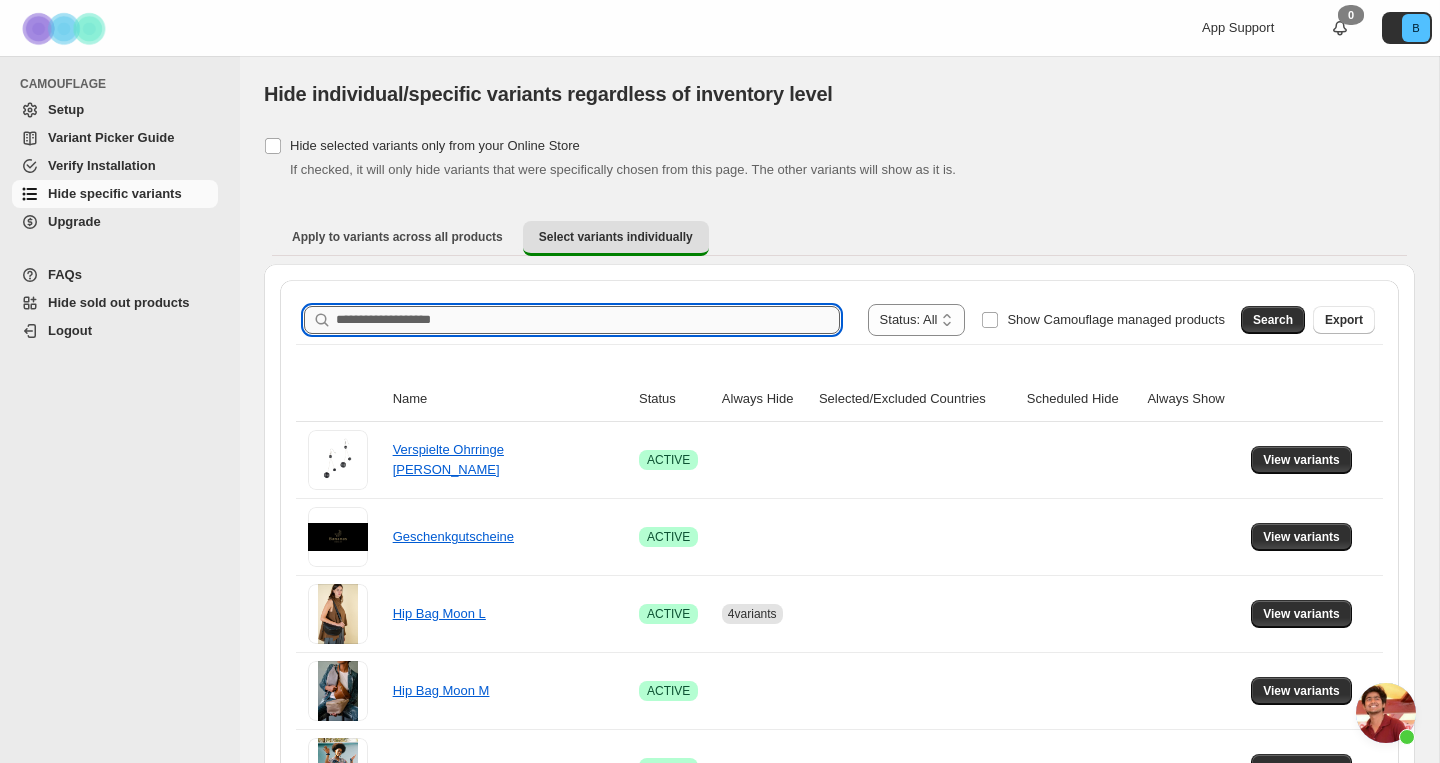 click on "Search product name" at bounding box center [588, 320] 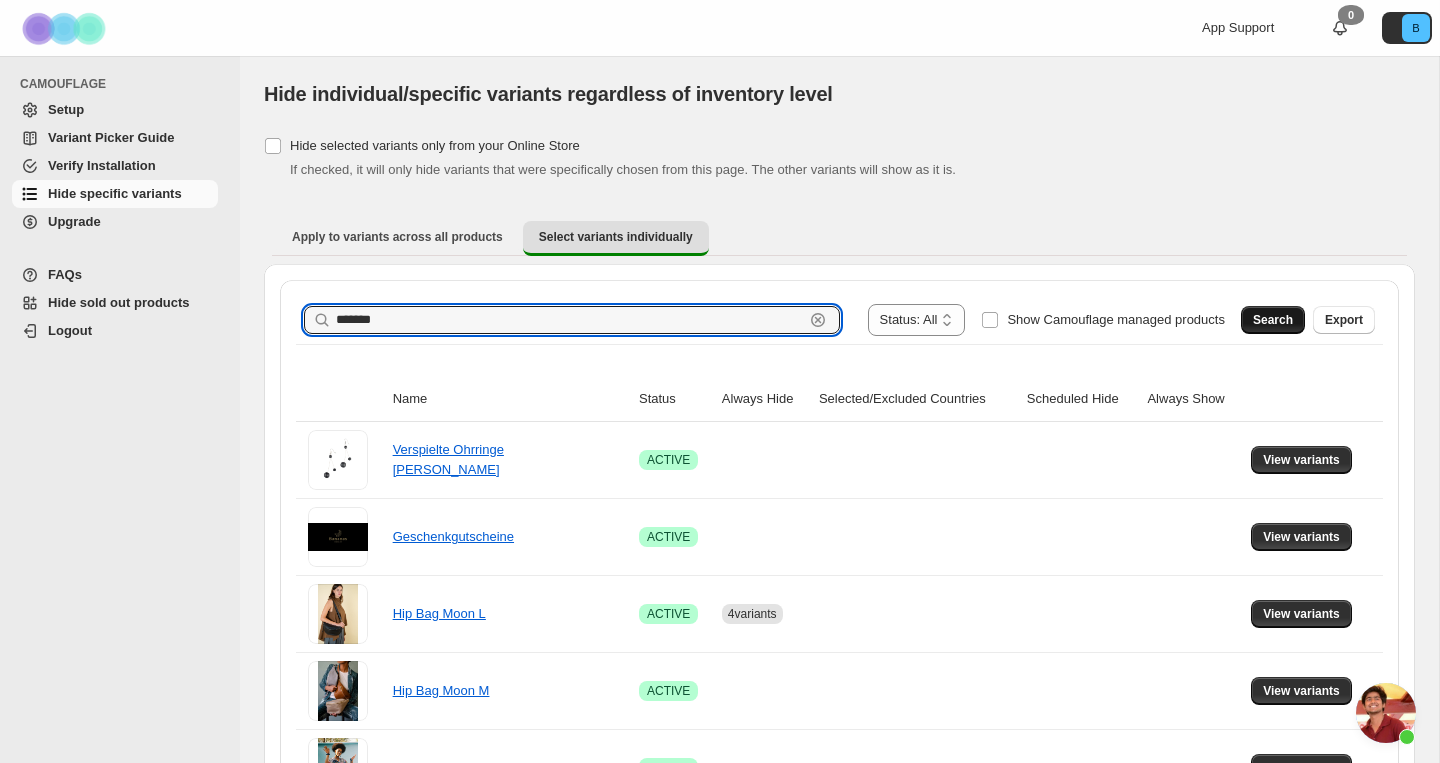 type on "*******" 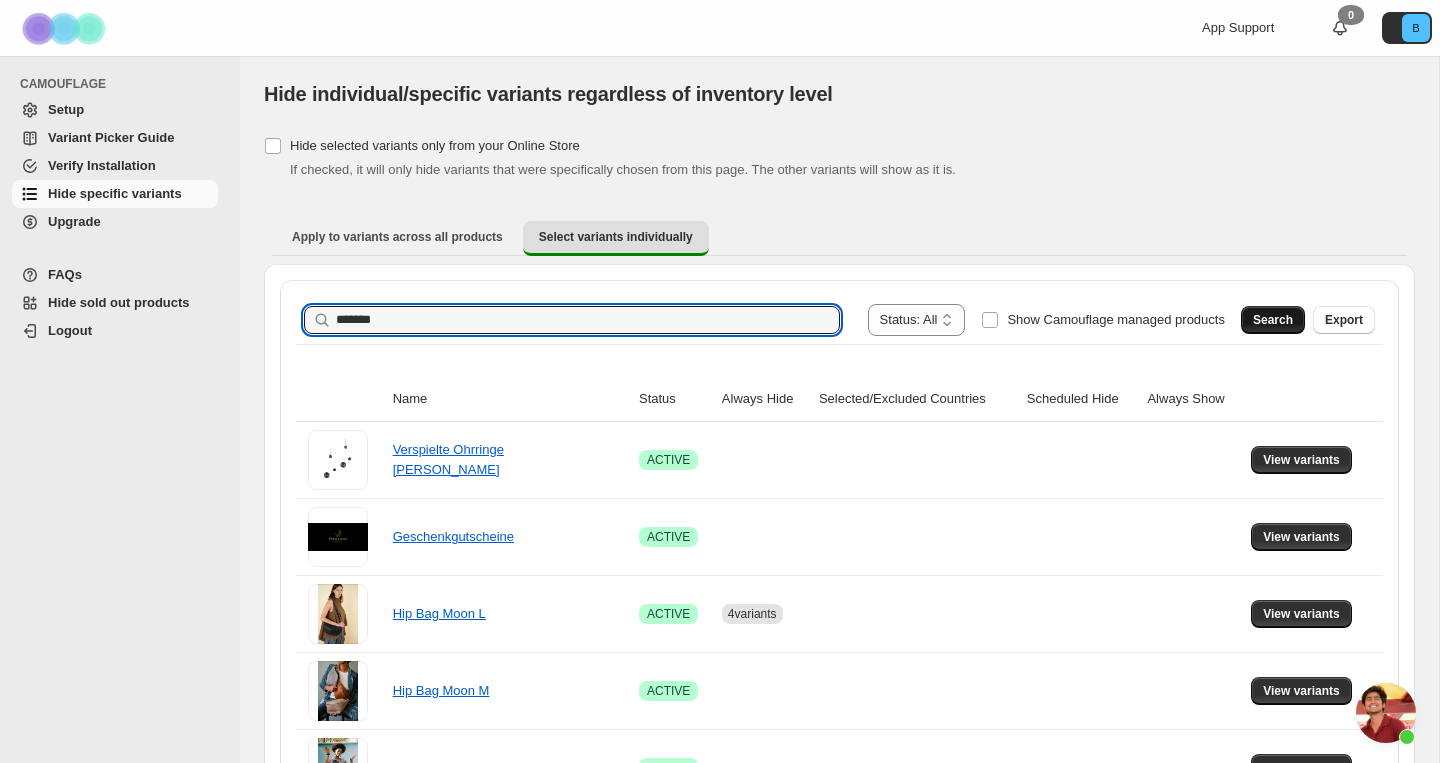 click on "Search" at bounding box center (1273, 320) 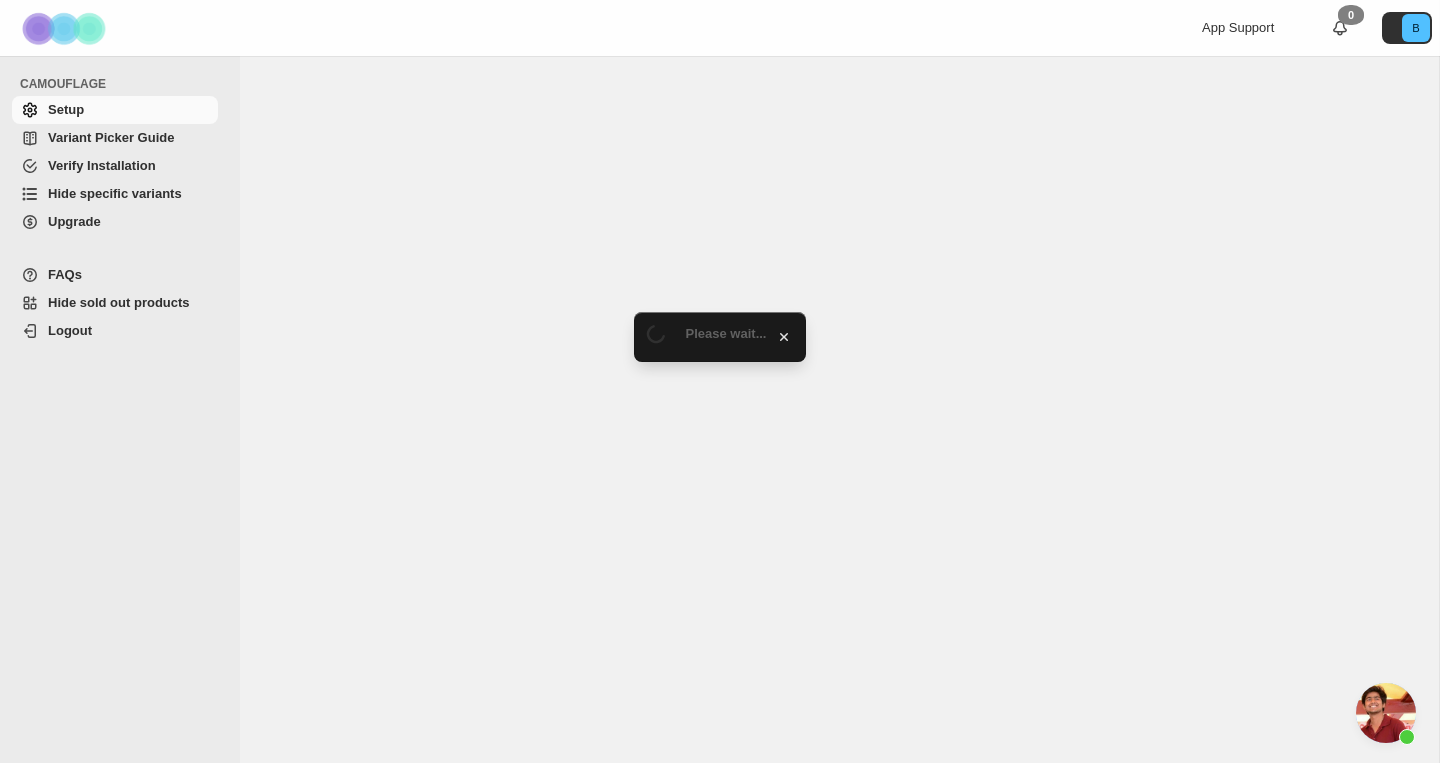 scroll, scrollTop: 0, scrollLeft: 0, axis: both 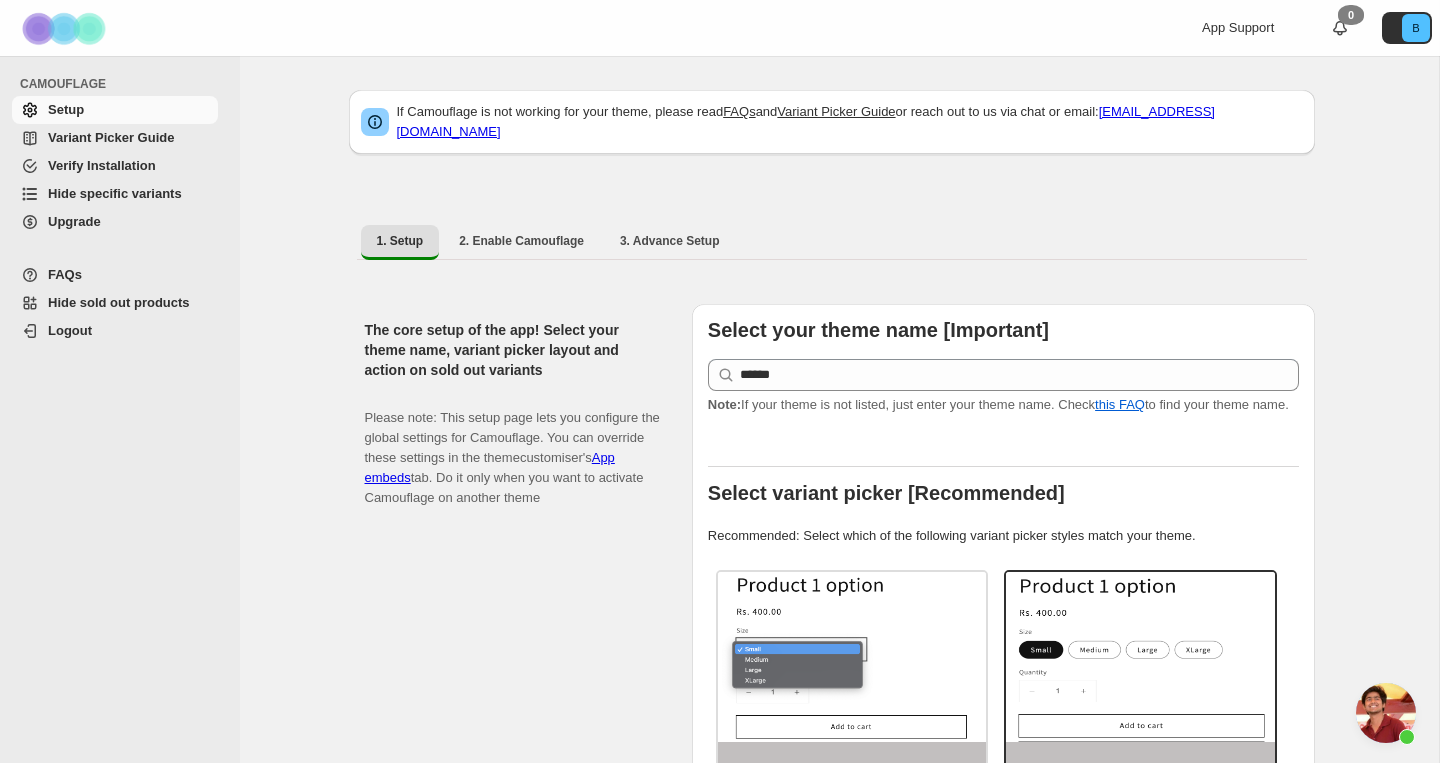click on "Hide specific variants" at bounding box center (115, 193) 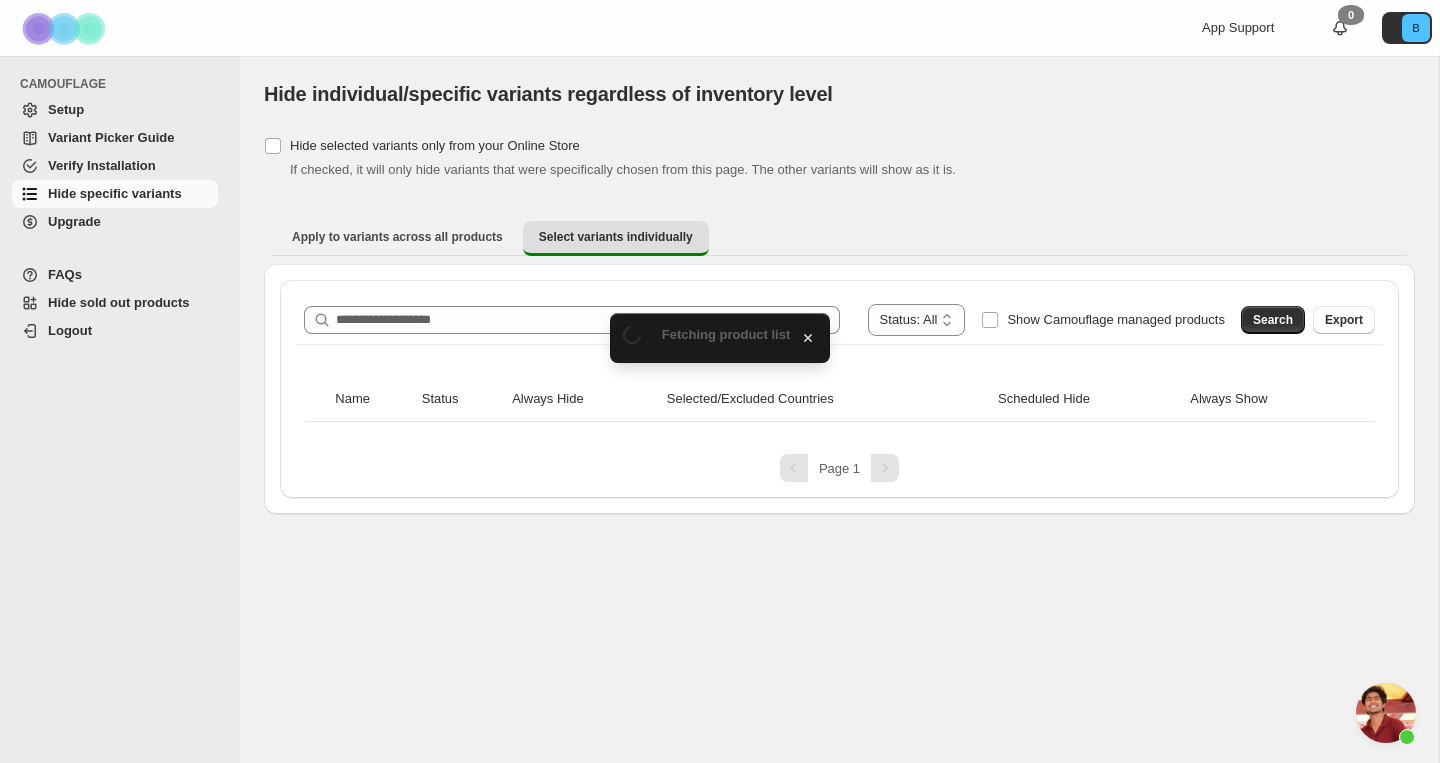 scroll, scrollTop: 0, scrollLeft: 0, axis: both 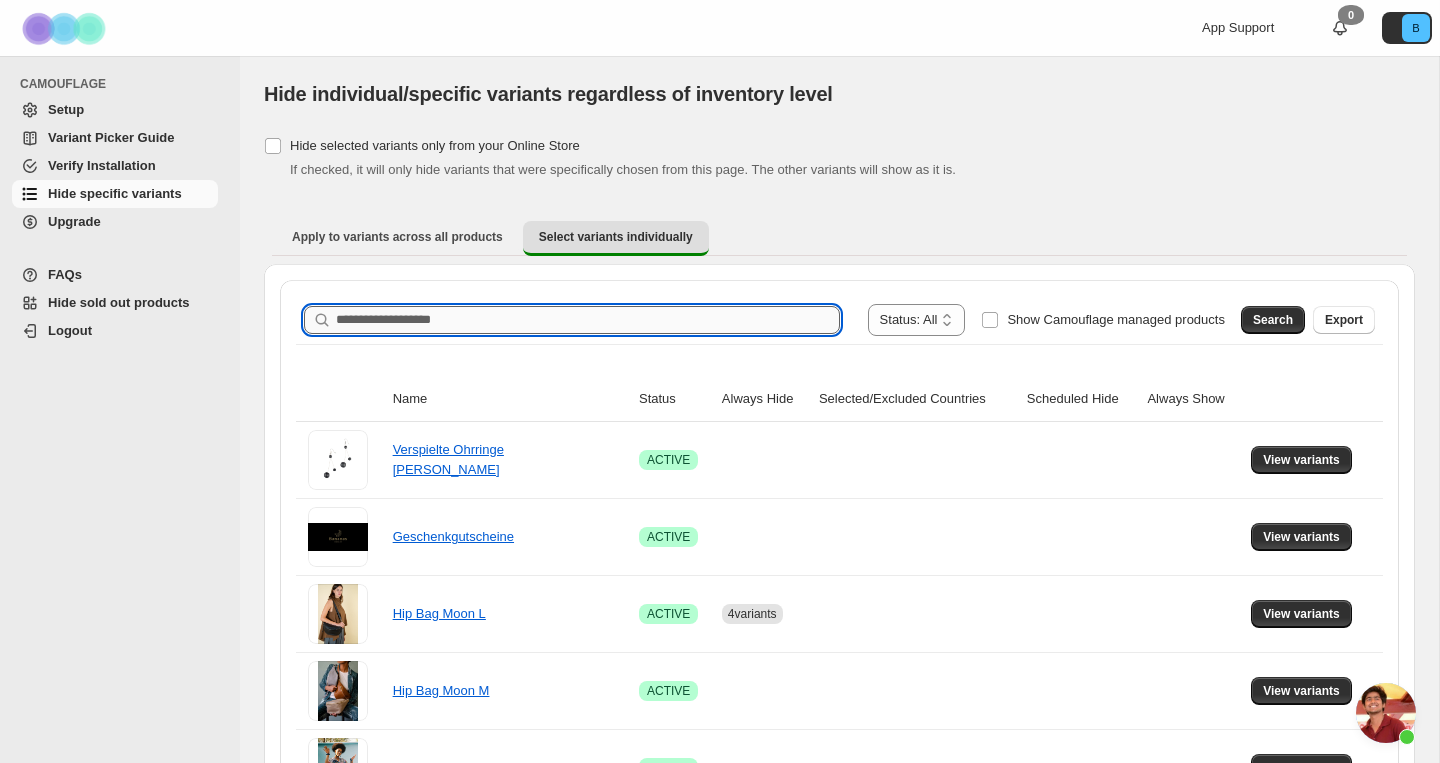 click on "Search product name" at bounding box center [588, 320] 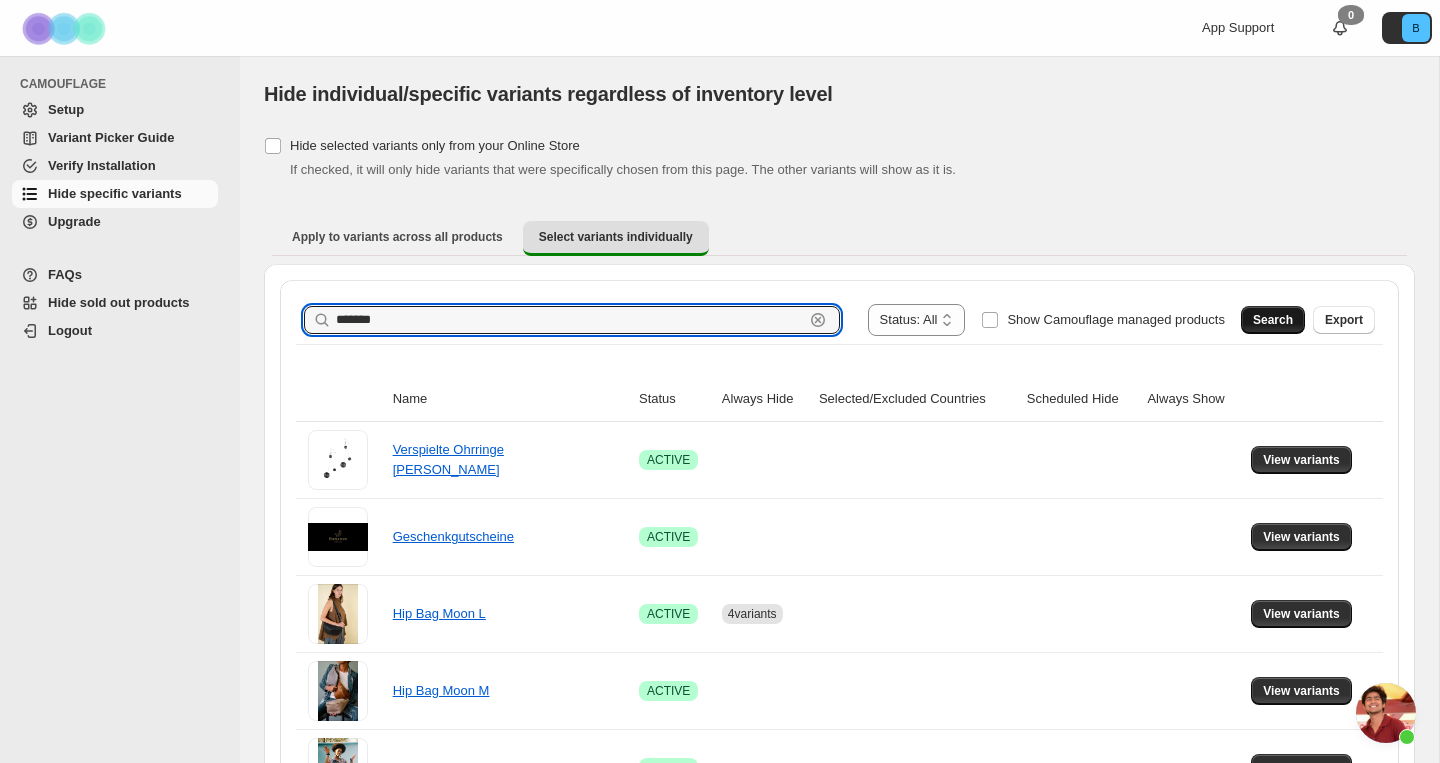 type on "*******" 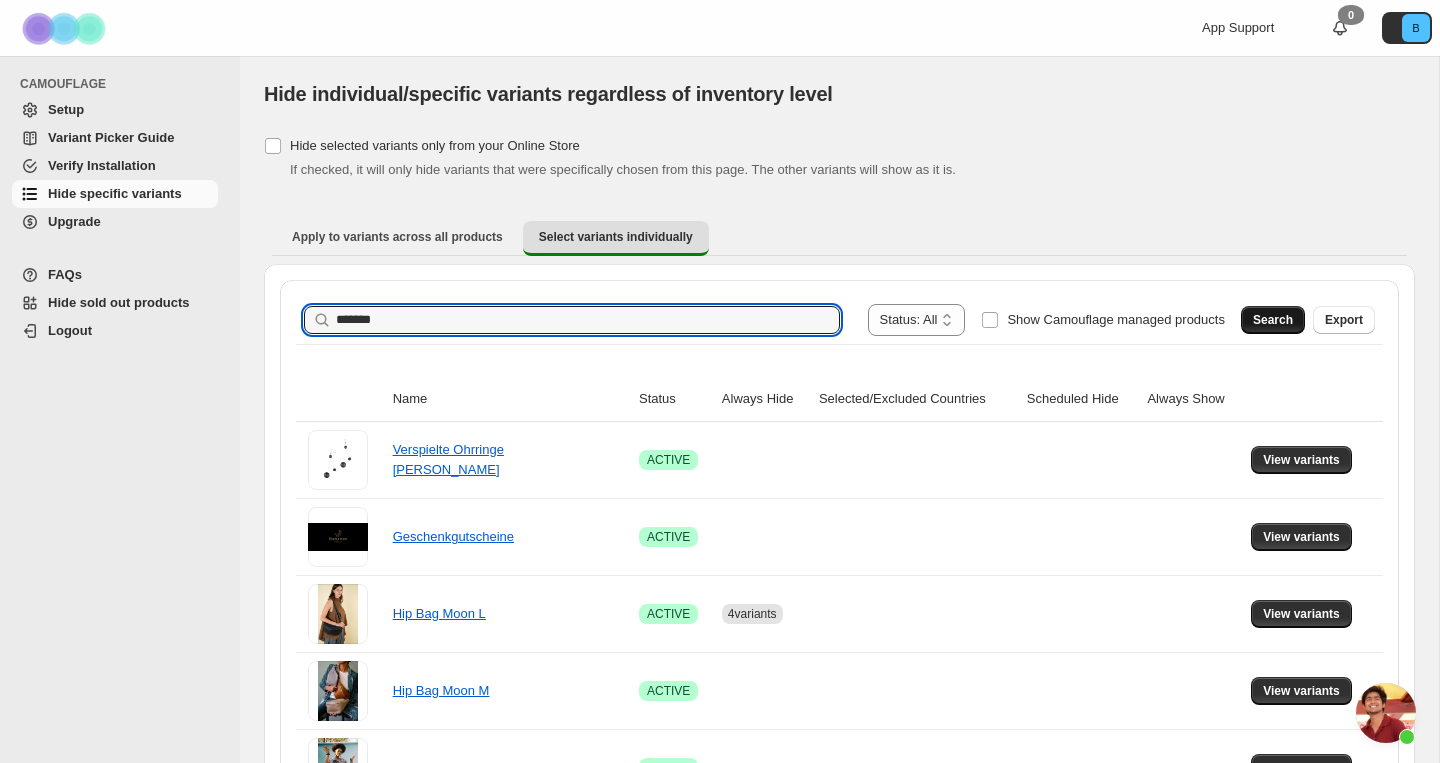 click on "Search" at bounding box center (1273, 320) 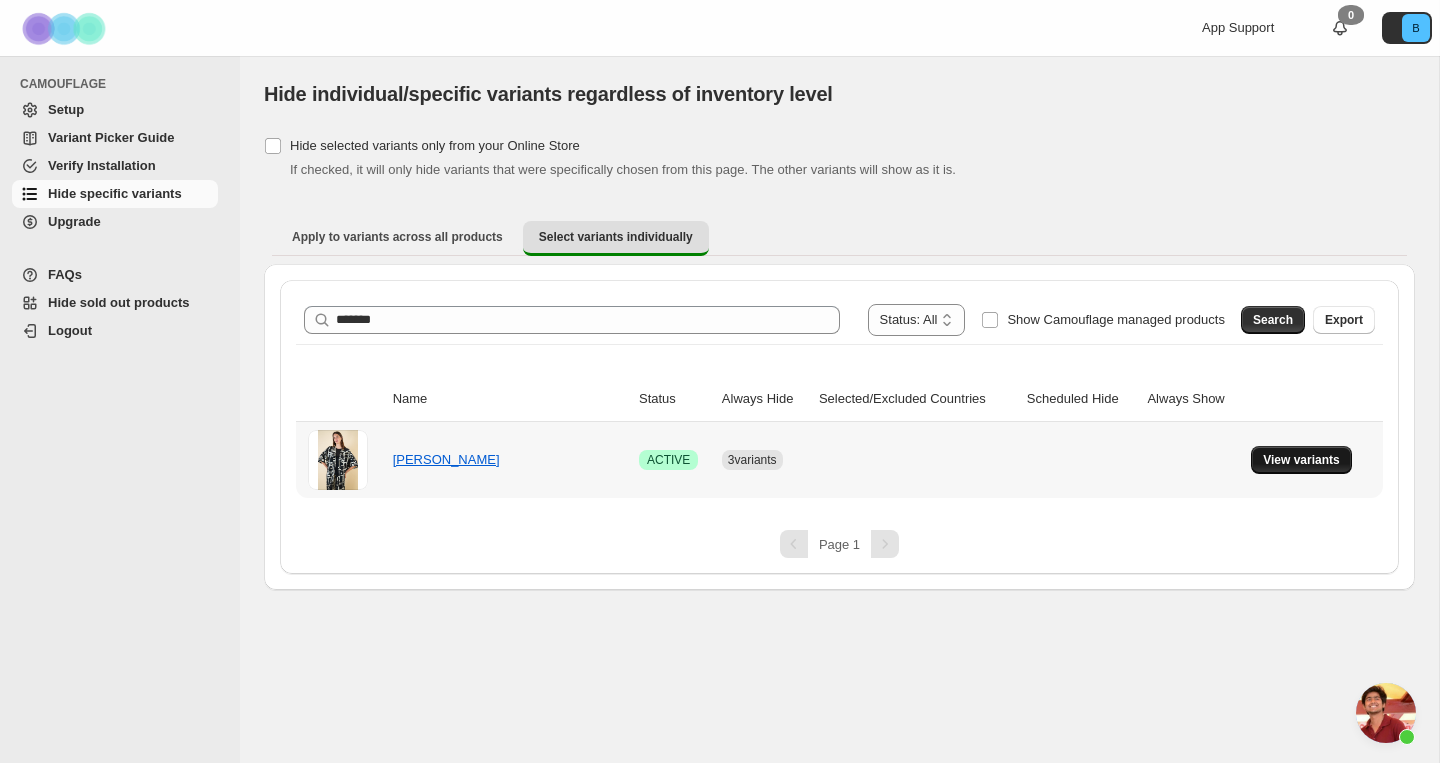 click on "View variants" at bounding box center [1301, 460] 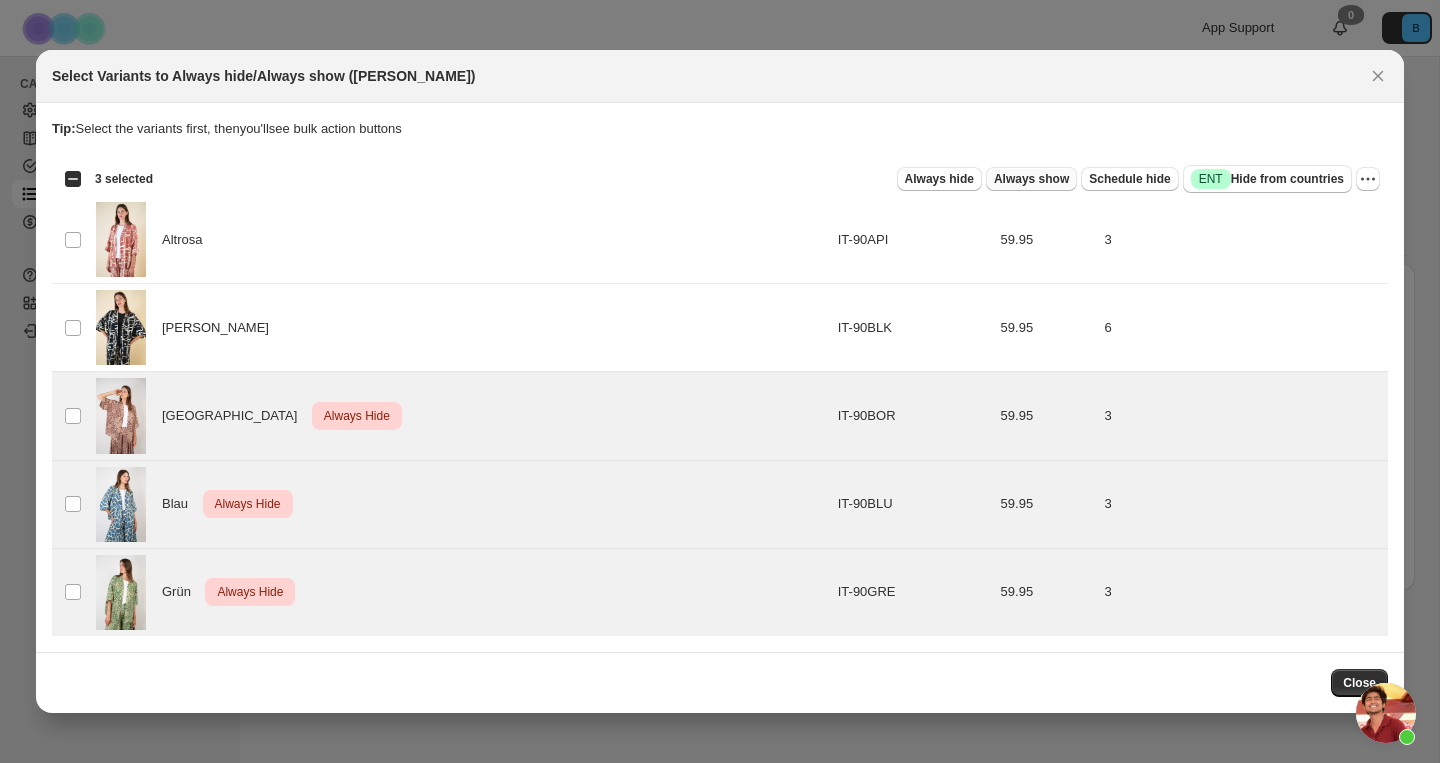 click on "Always show" at bounding box center (1031, 179) 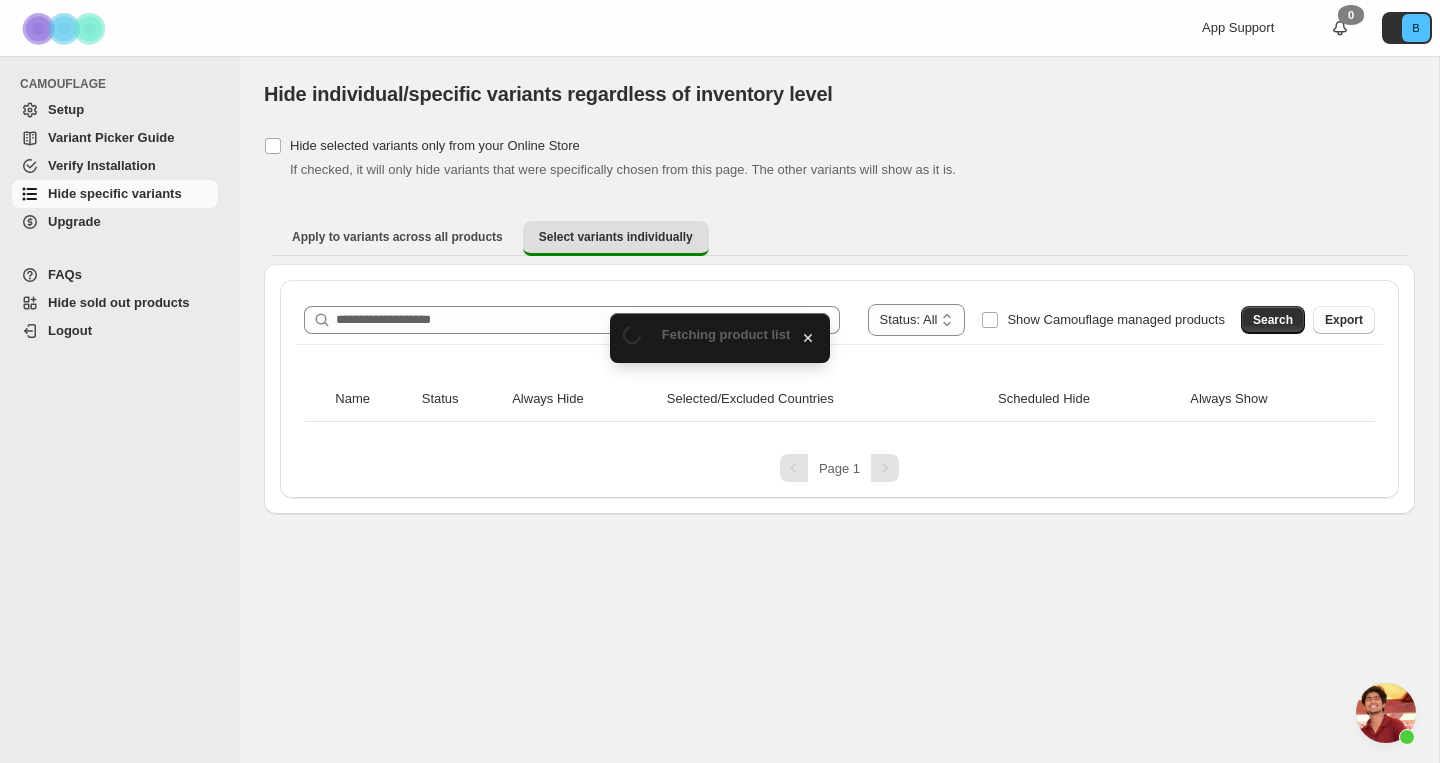 scroll, scrollTop: 0, scrollLeft: 0, axis: both 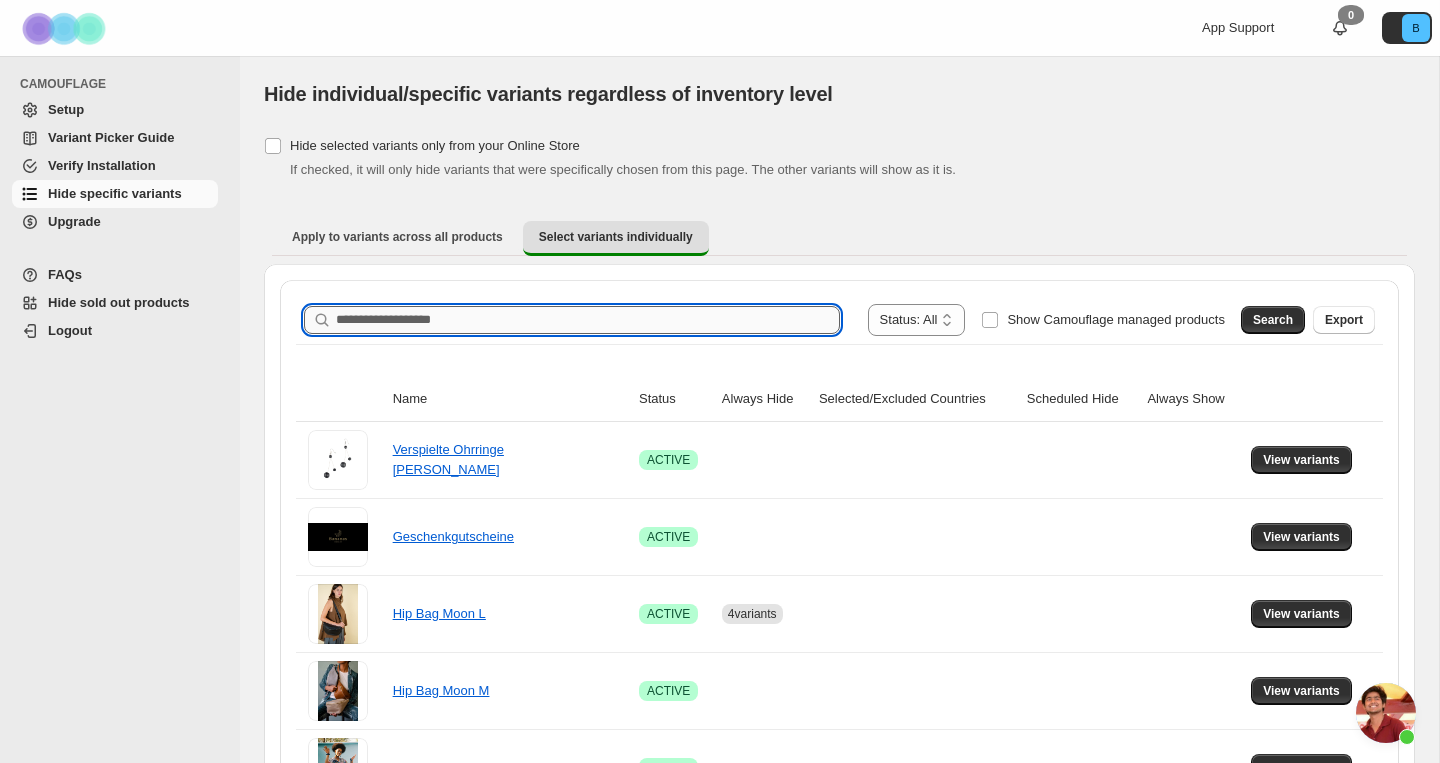 click on "Search product name" at bounding box center [588, 320] 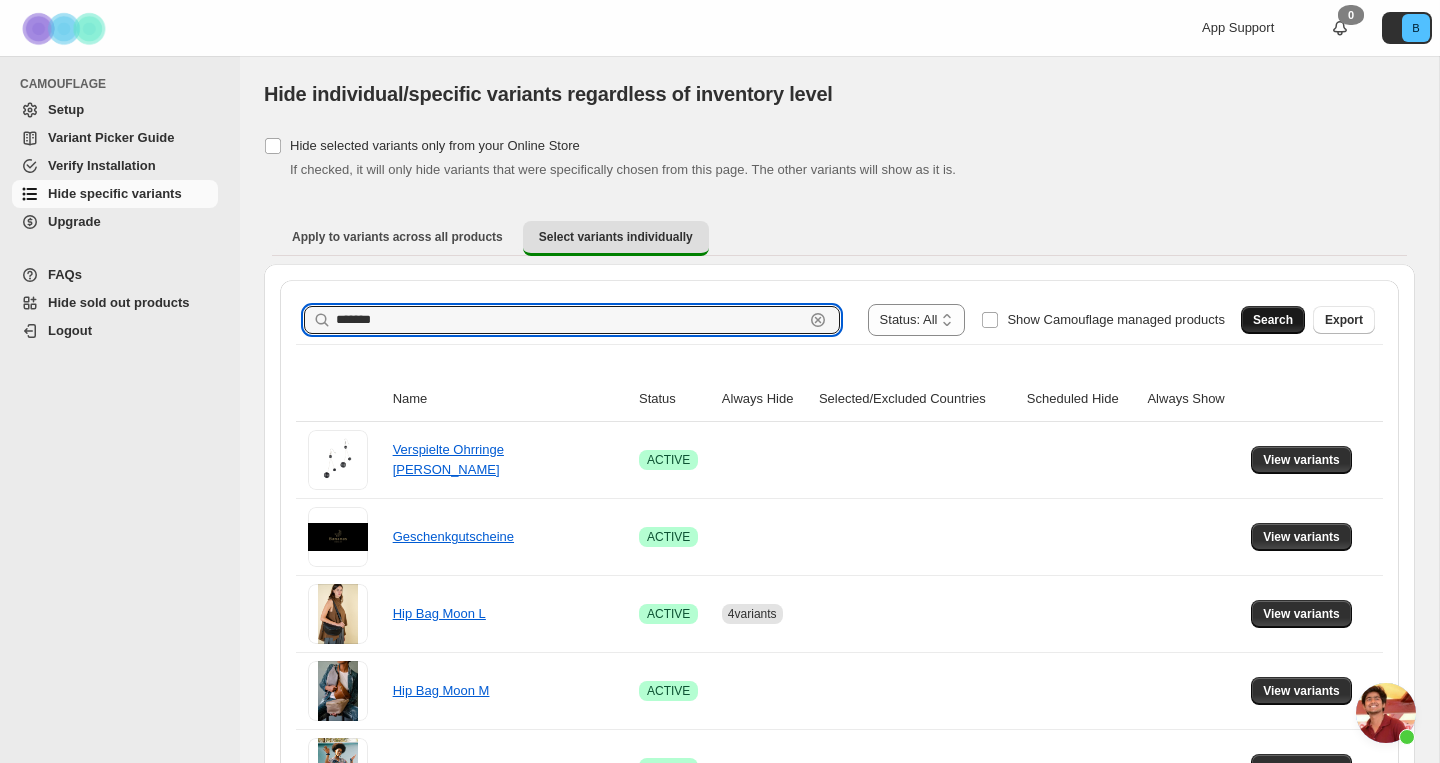 type on "*******" 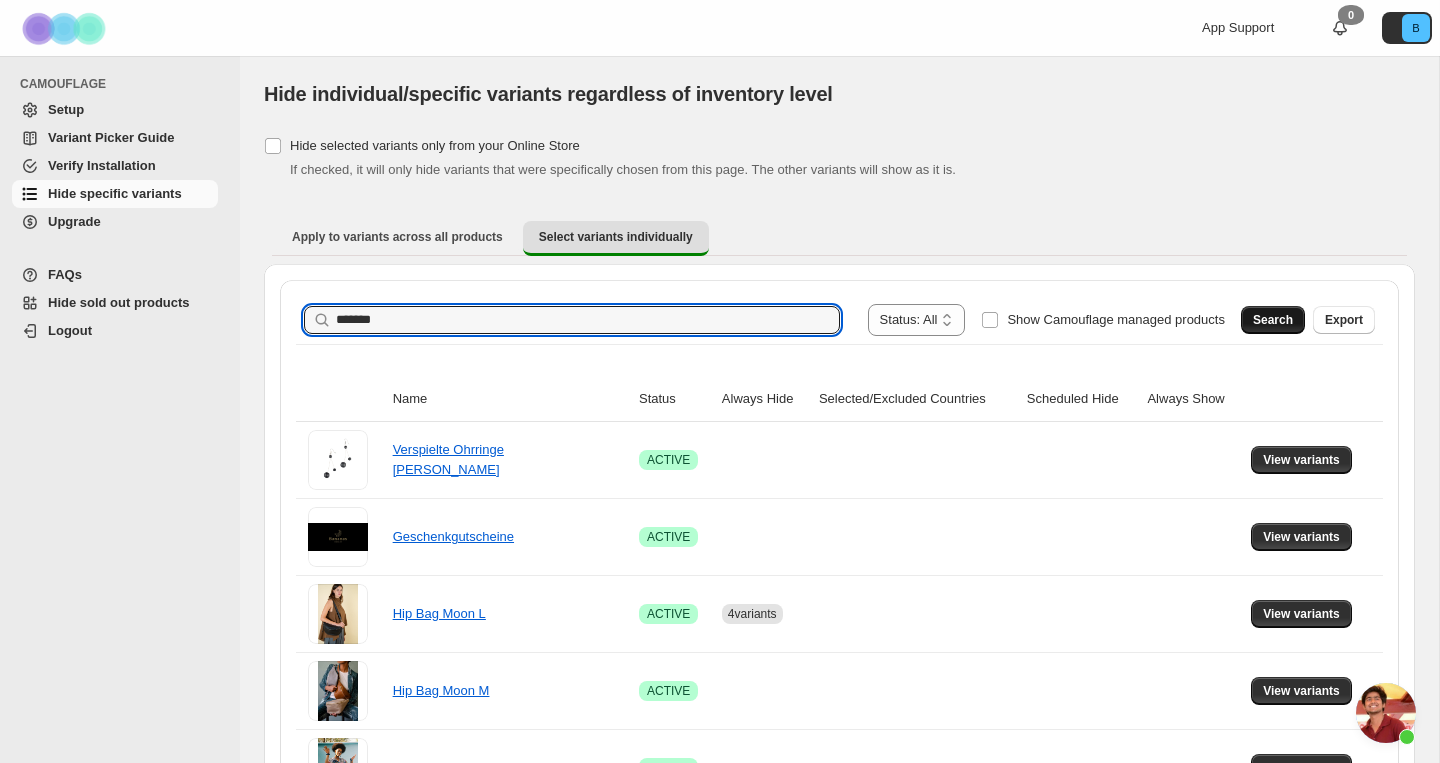click on "Search" at bounding box center (1273, 320) 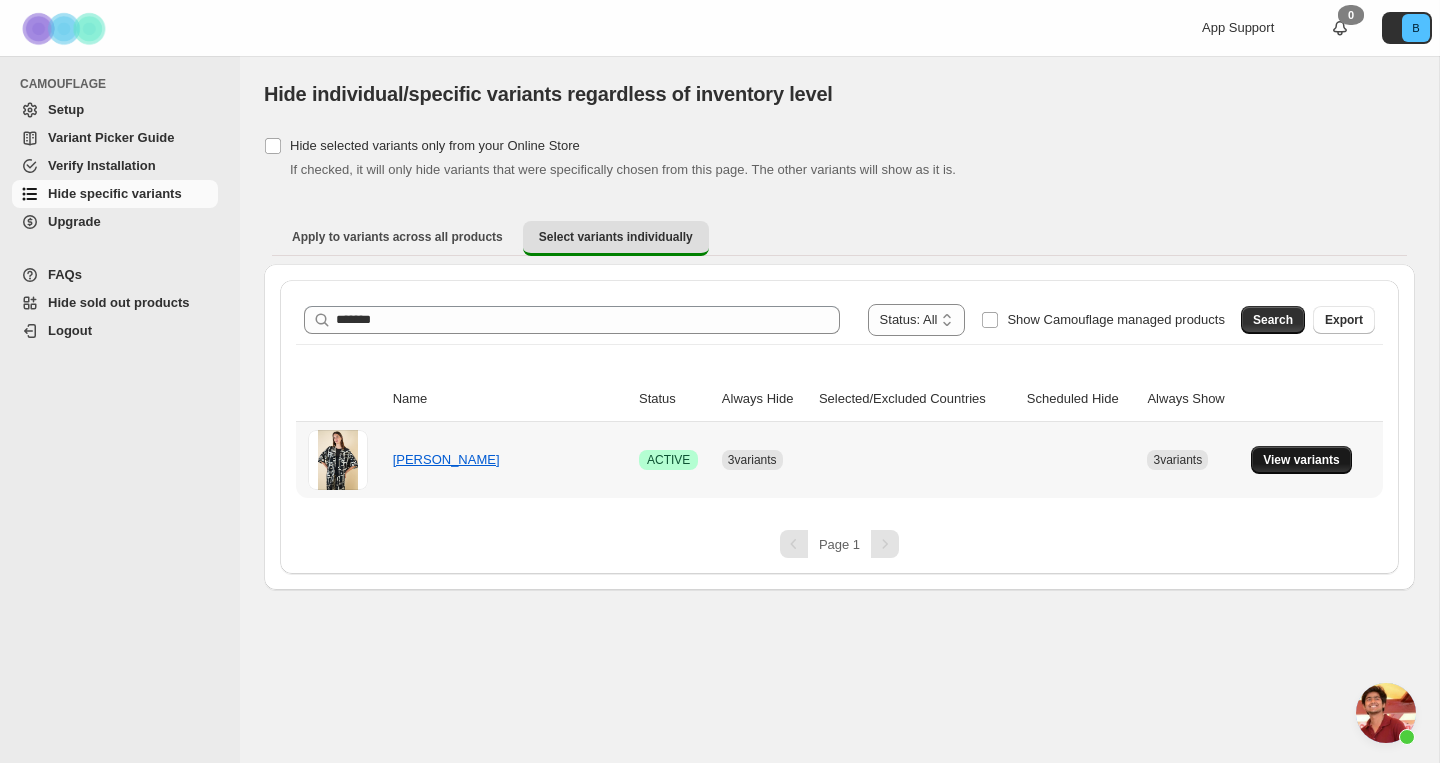 click on "View variants" at bounding box center [1301, 460] 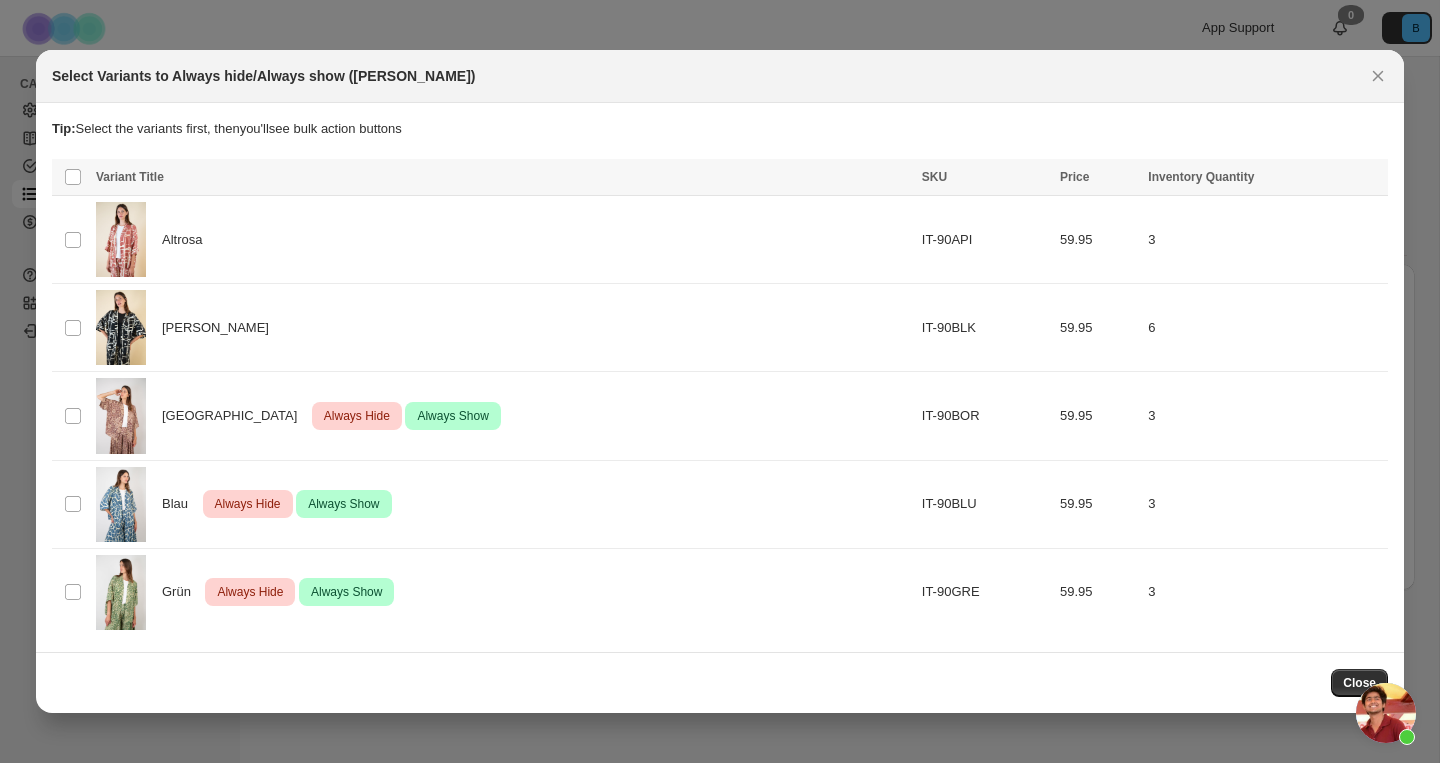 scroll, scrollTop: 5733, scrollLeft: 0, axis: vertical 